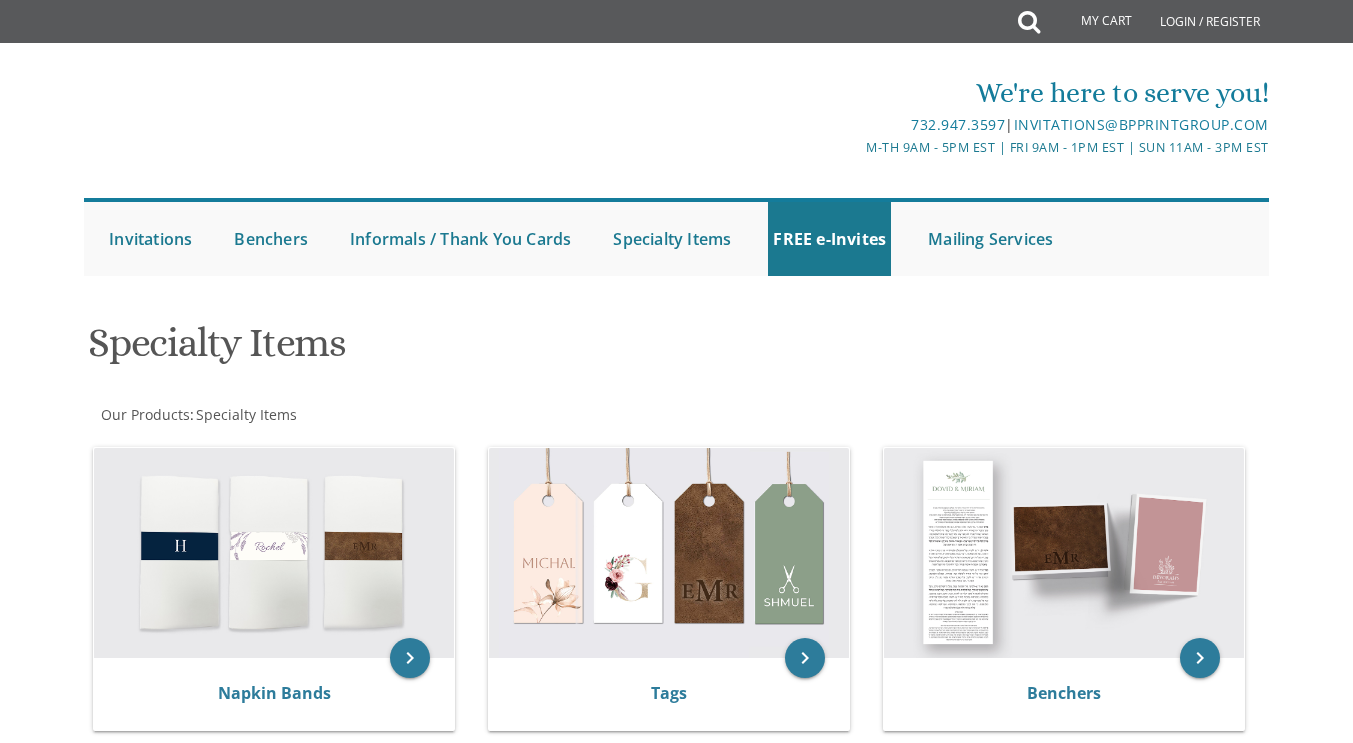 scroll, scrollTop: 200, scrollLeft: 0, axis: vertical 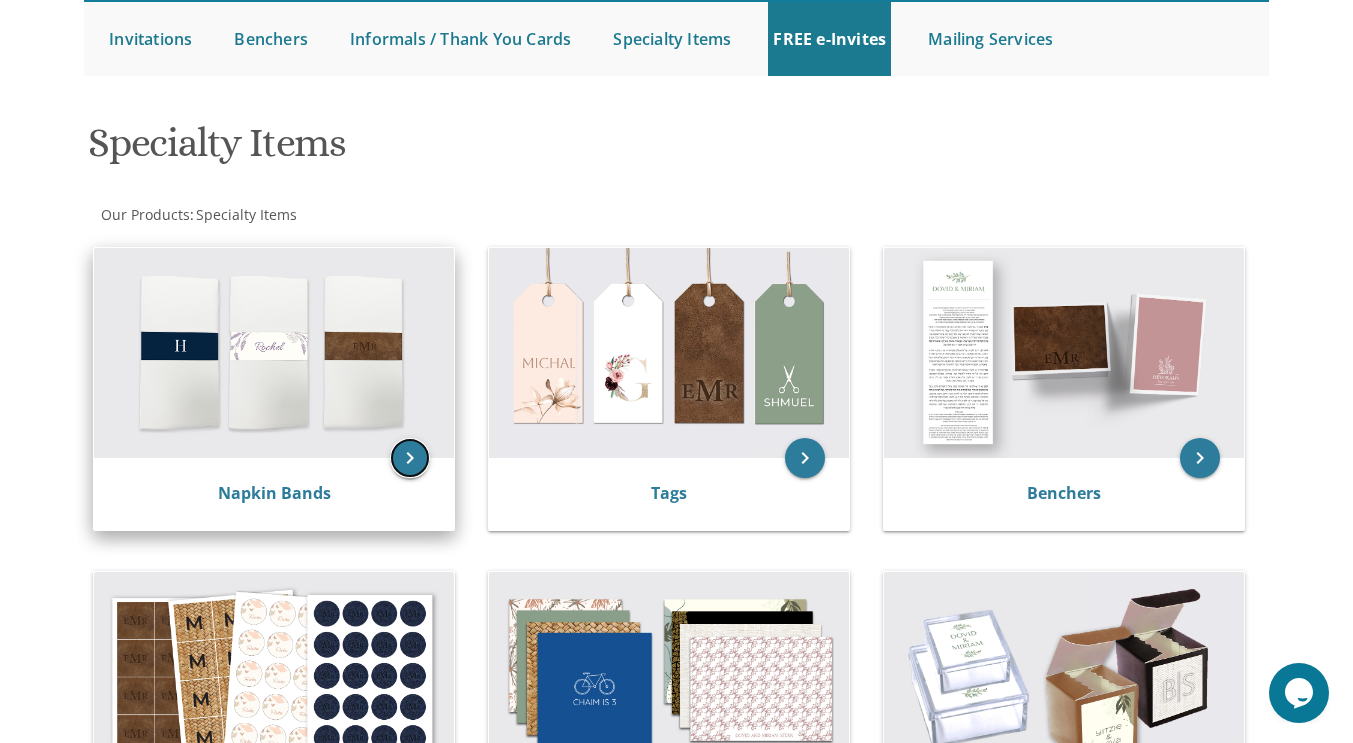 click on "keyboard_arrow_right" at bounding box center (410, 458) 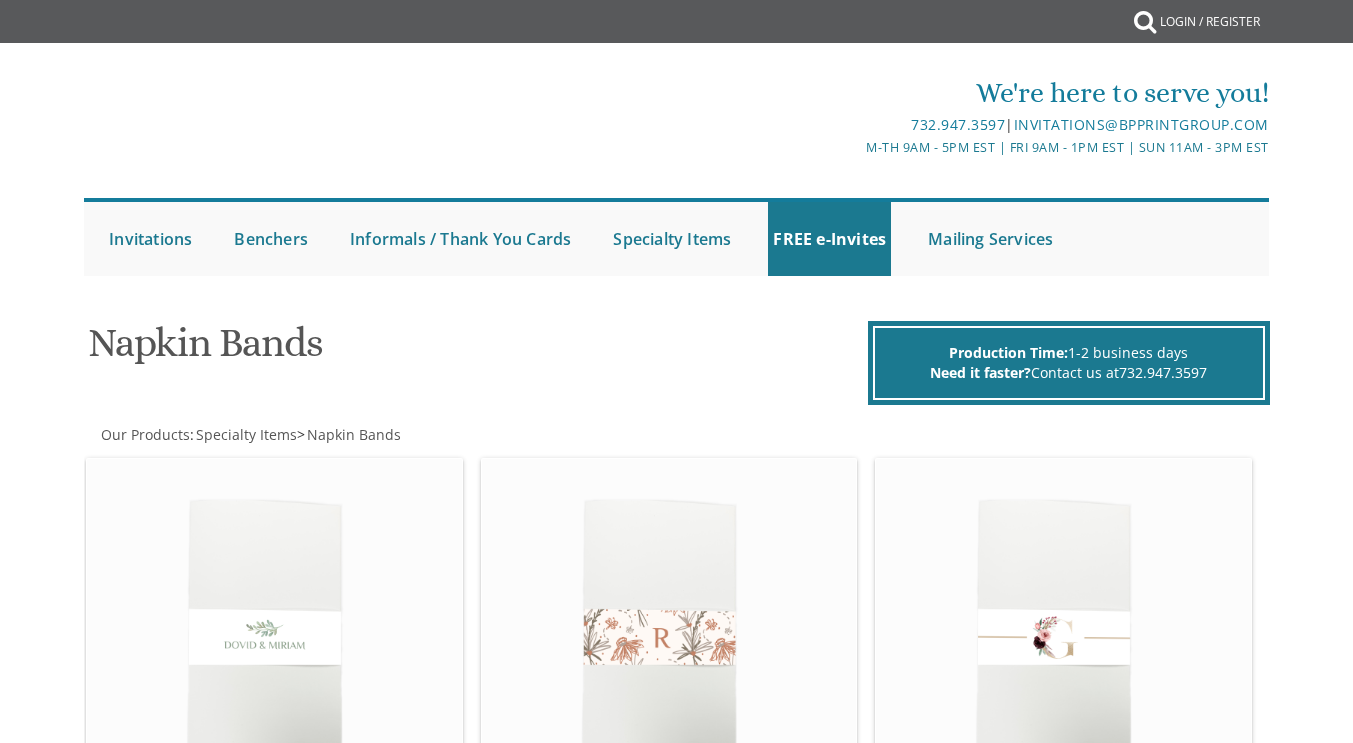 scroll, scrollTop: 0, scrollLeft: 0, axis: both 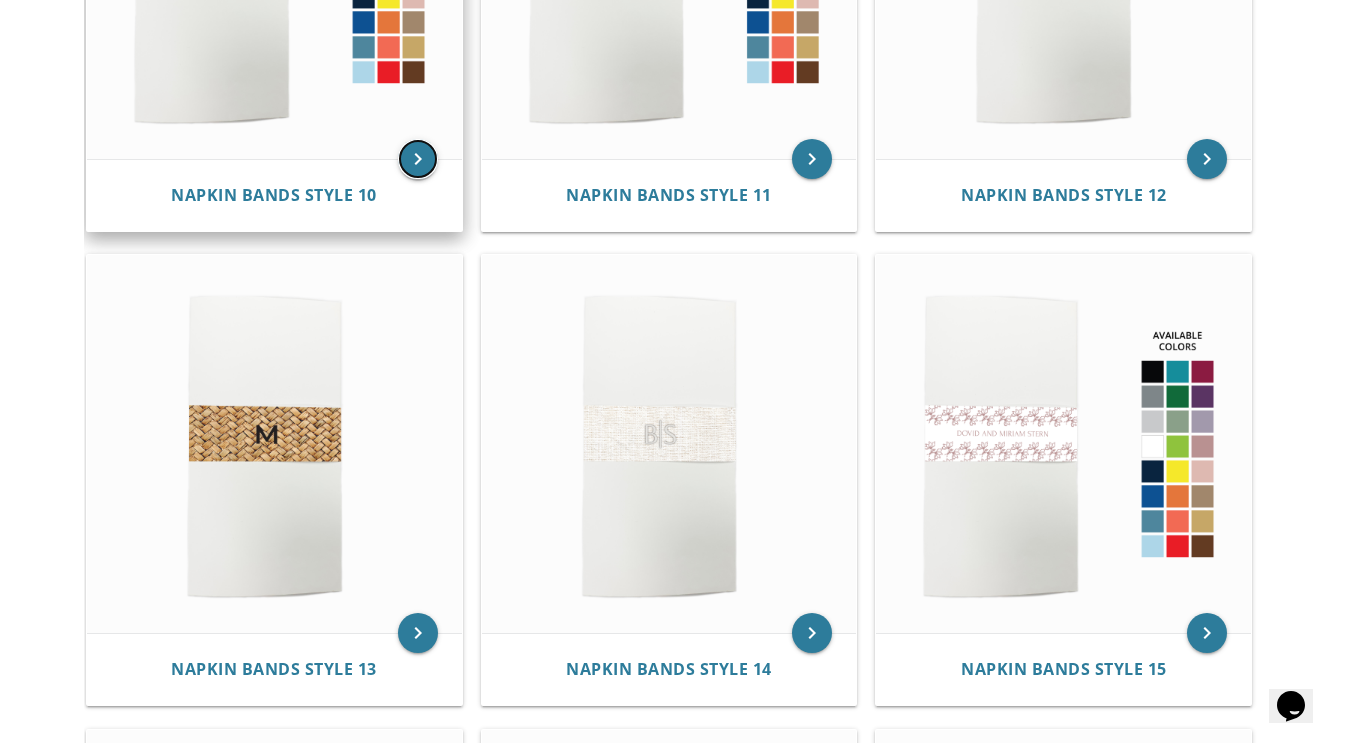 click on "keyboard_arrow_right" at bounding box center (418, 159) 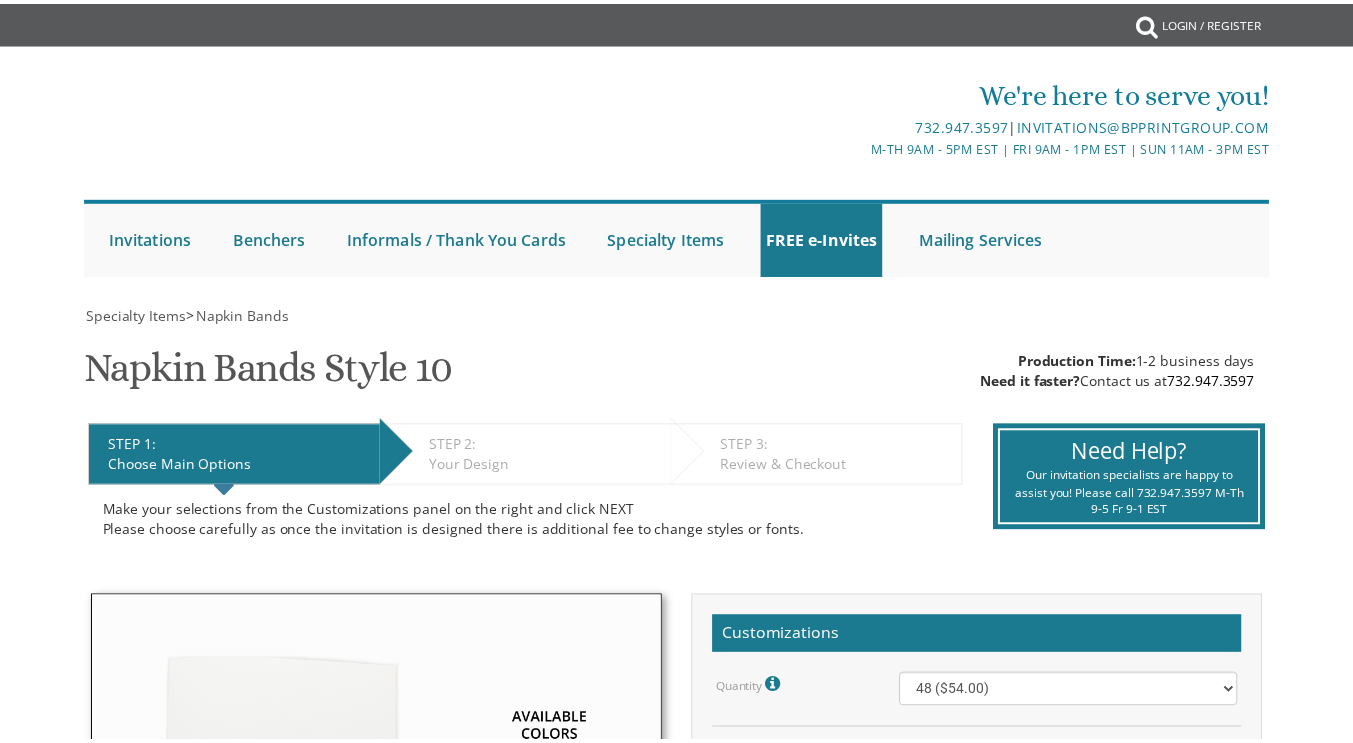 scroll, scrollTop: 0, scrollLeft: 0, axis: both 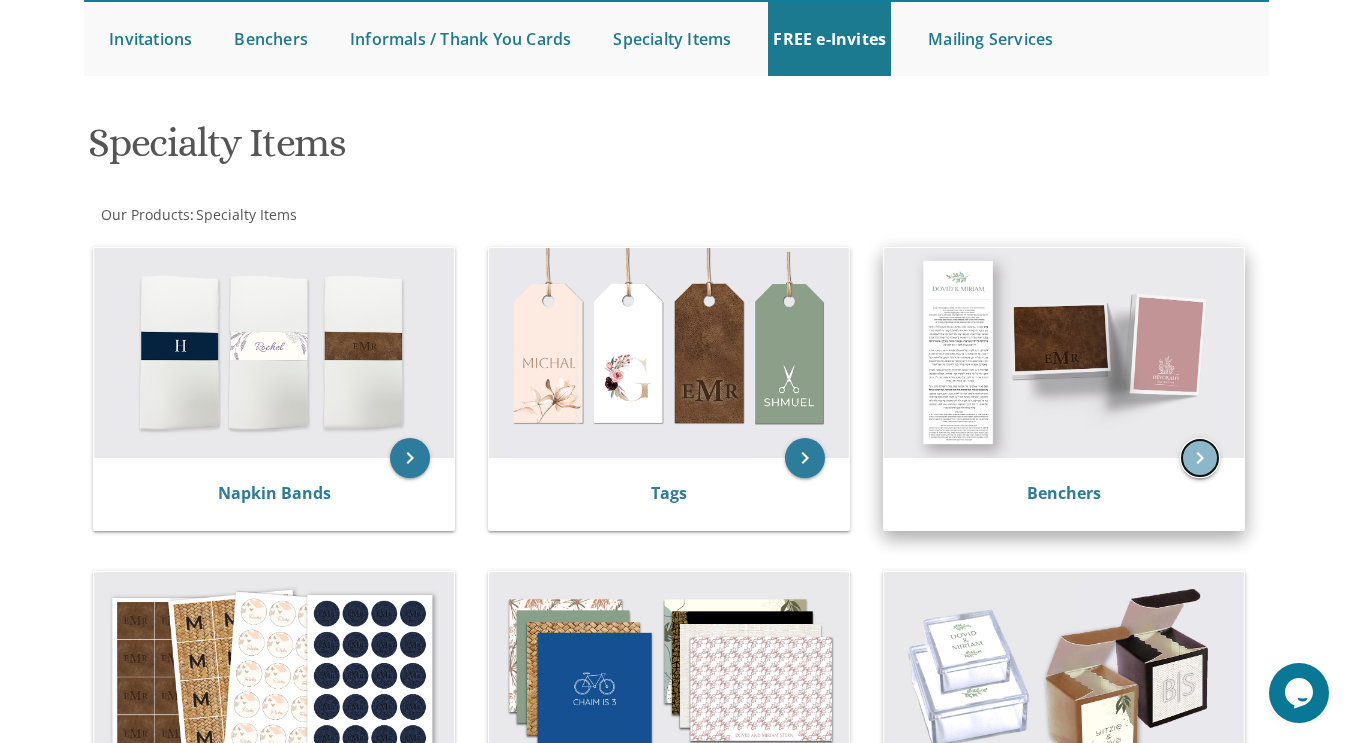 click on "keyboard_arrow_right" at bounding box center [1200, 458] 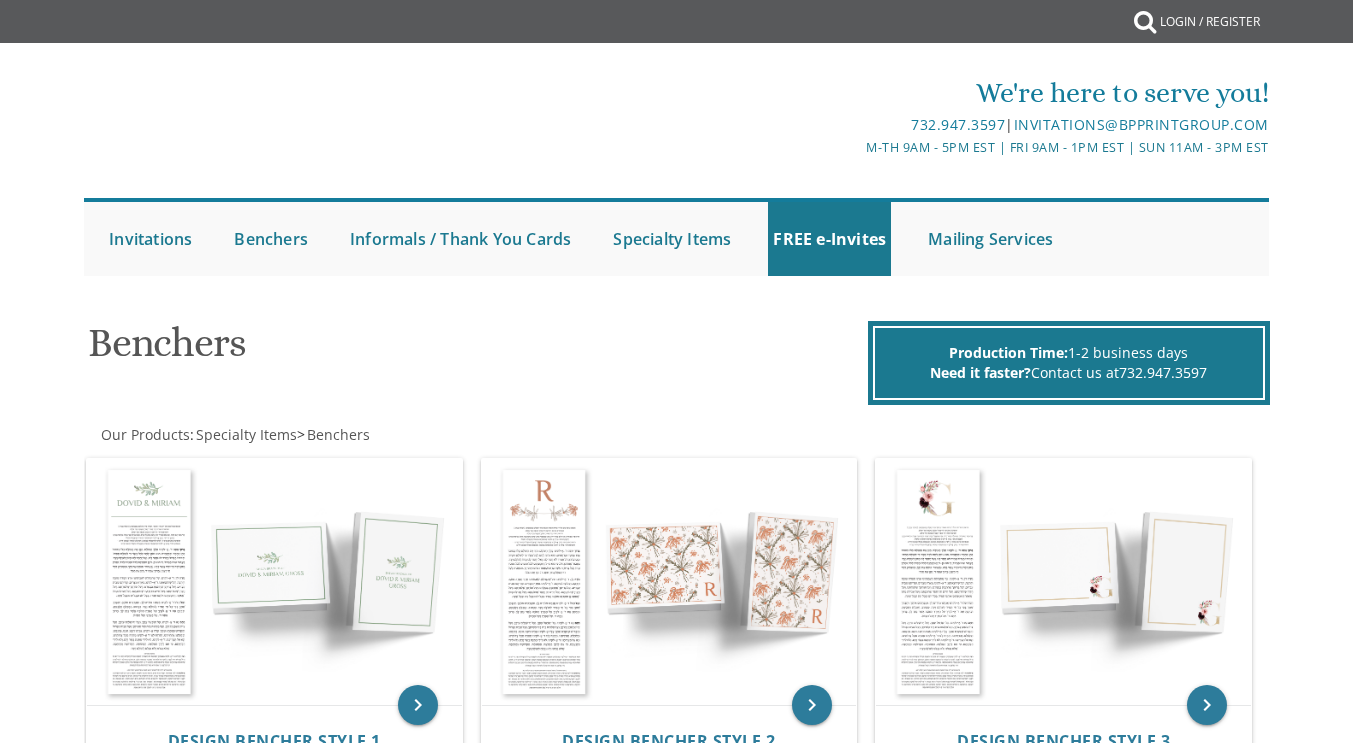 scroll, scrollTop: 0, scrollLeft: 0, axis: both 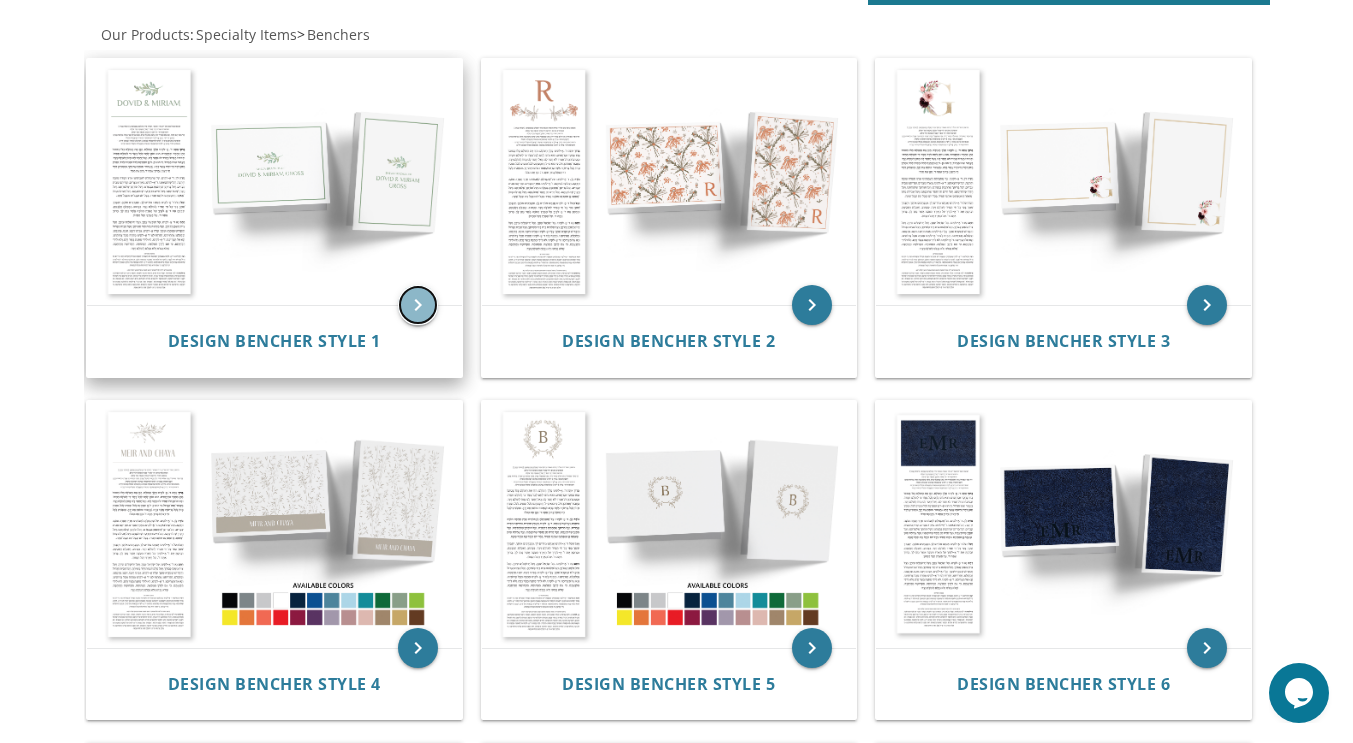 click on "keyboard_arrow_right" at bounding box center [418, 305] 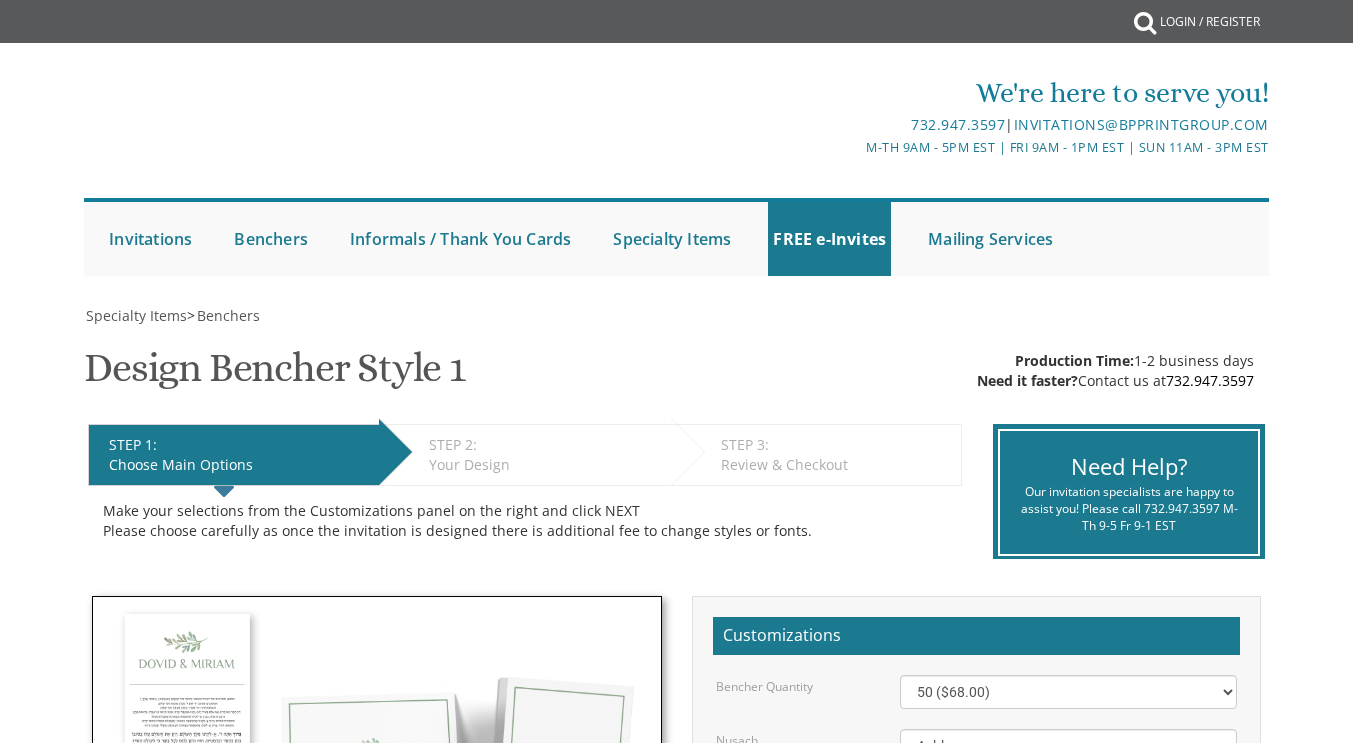 scroll, scrollTop: 0, scrollLeft: 0, axis: both 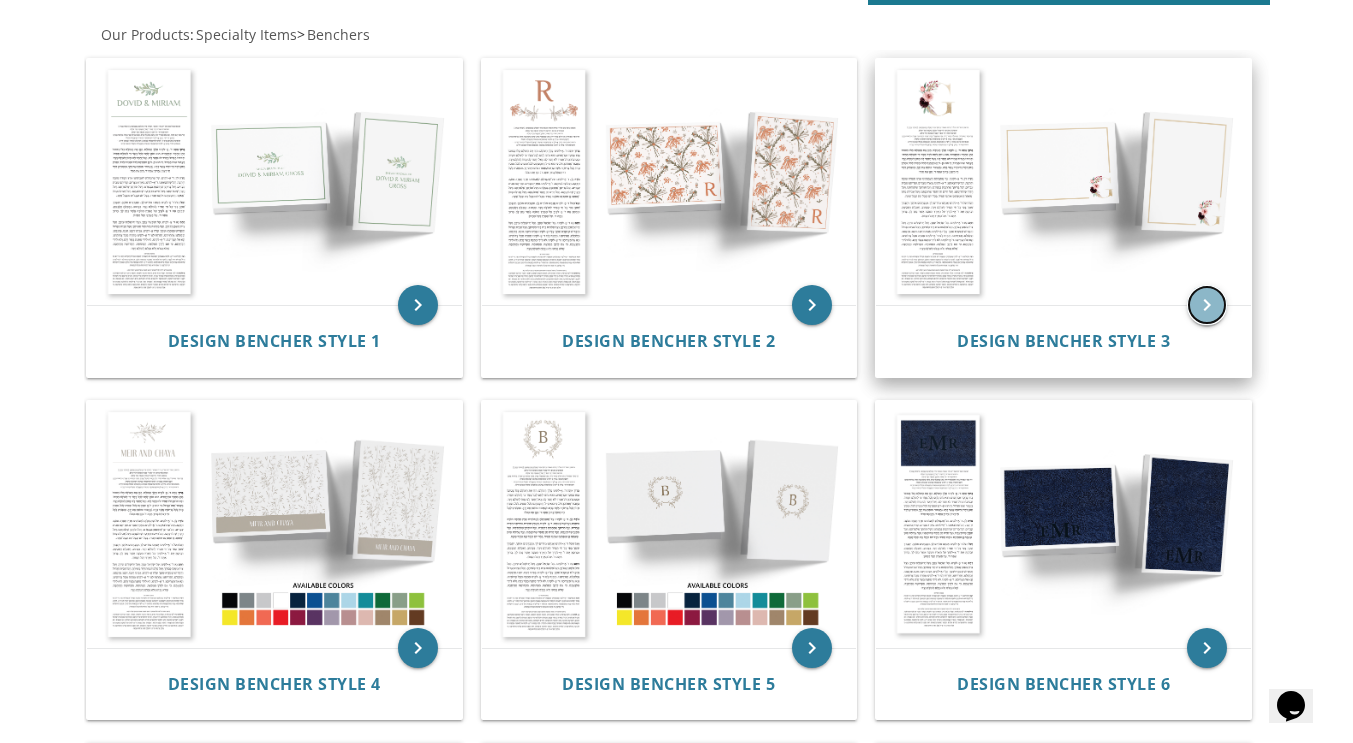 click on "keyboard_arrow_right" at bounding box center [1207, 305] 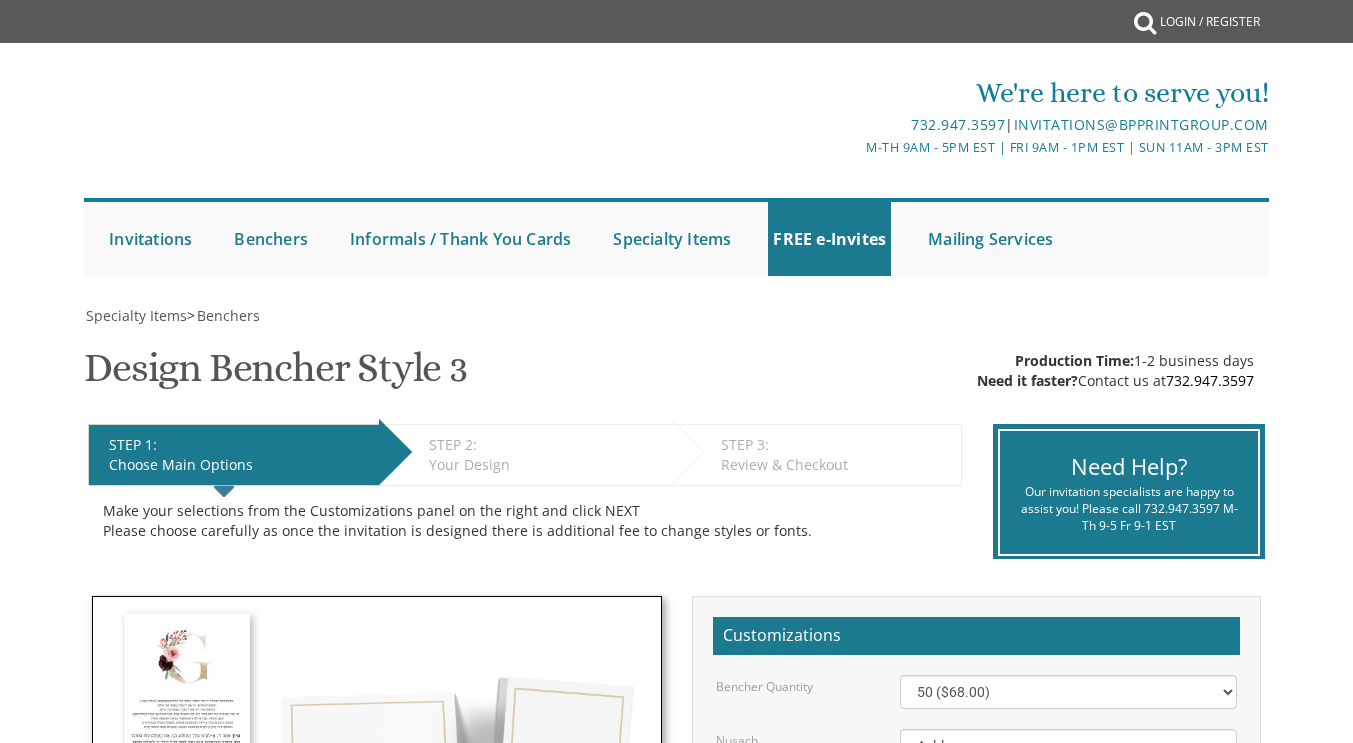 scroll, scrollTop: 0, scrollLeft: 0, axis: both 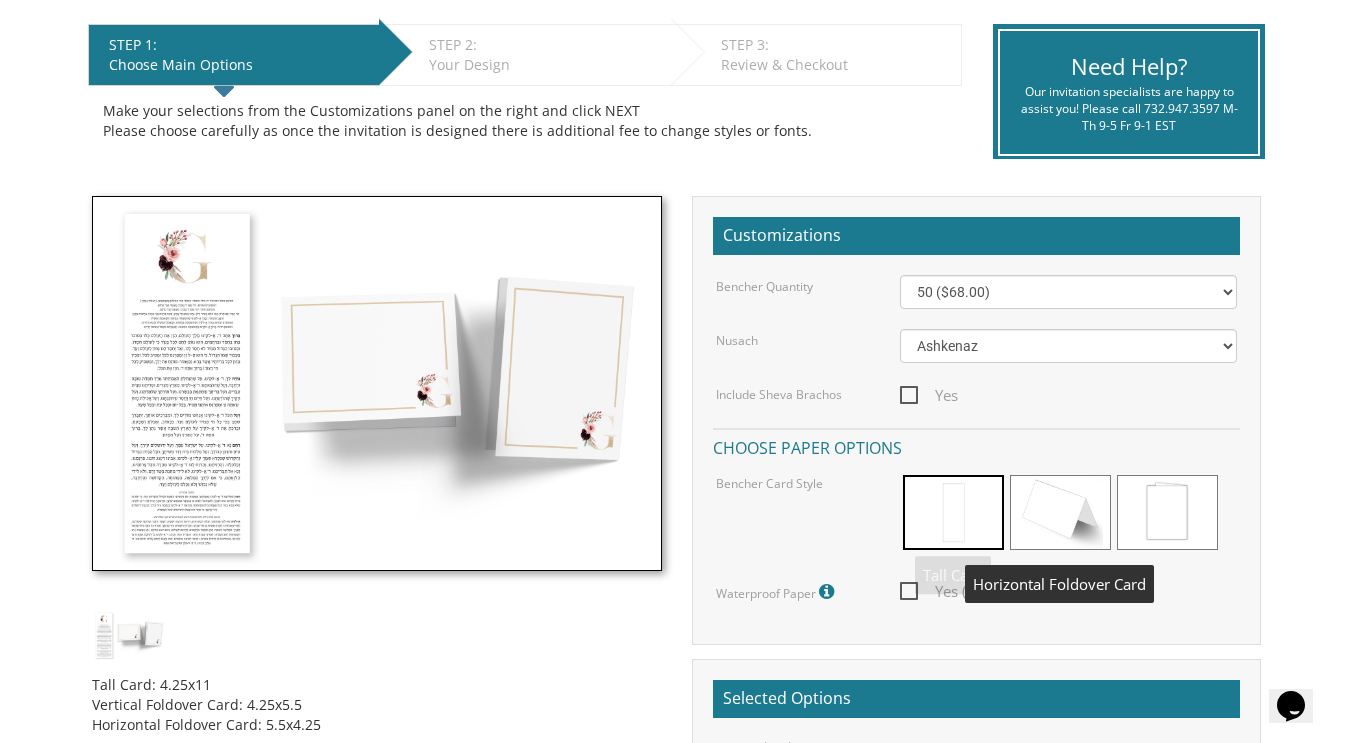 click at bounding box center [1060, 512] 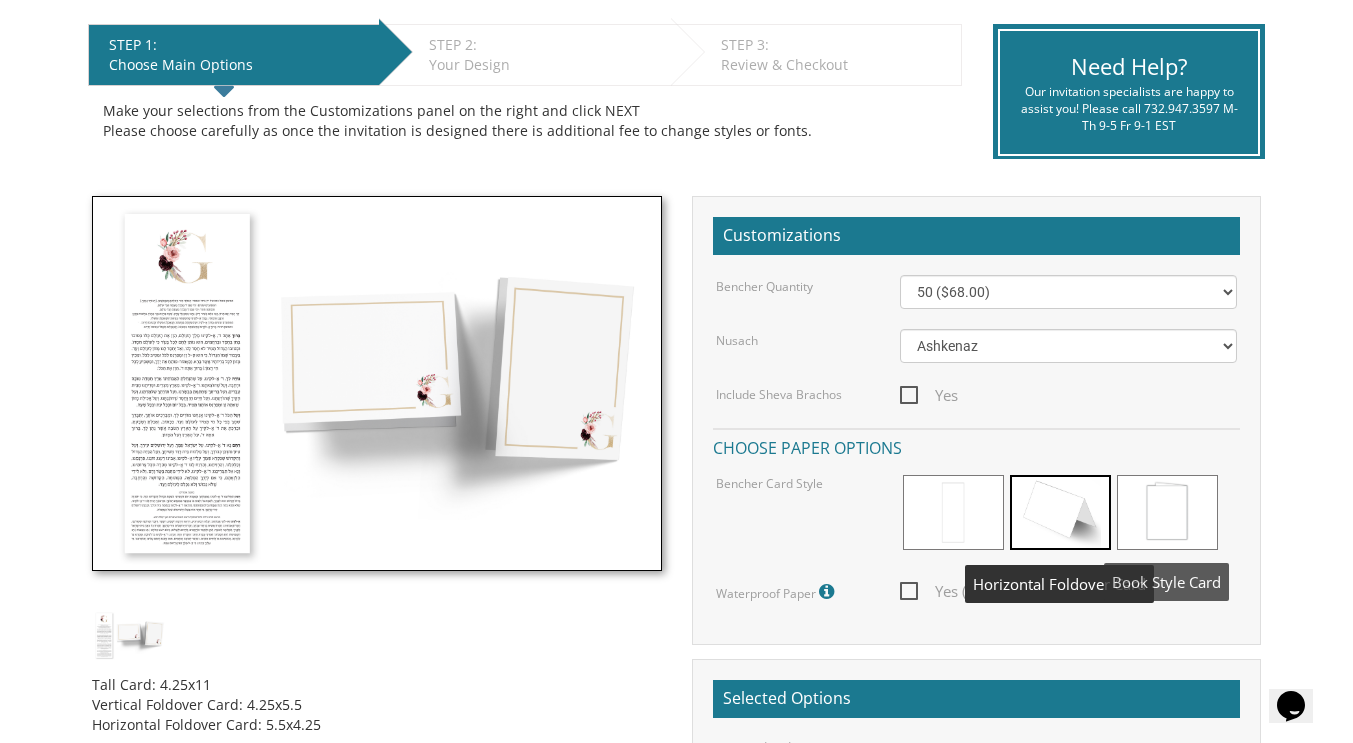 click at bounding box center (1167, 512) 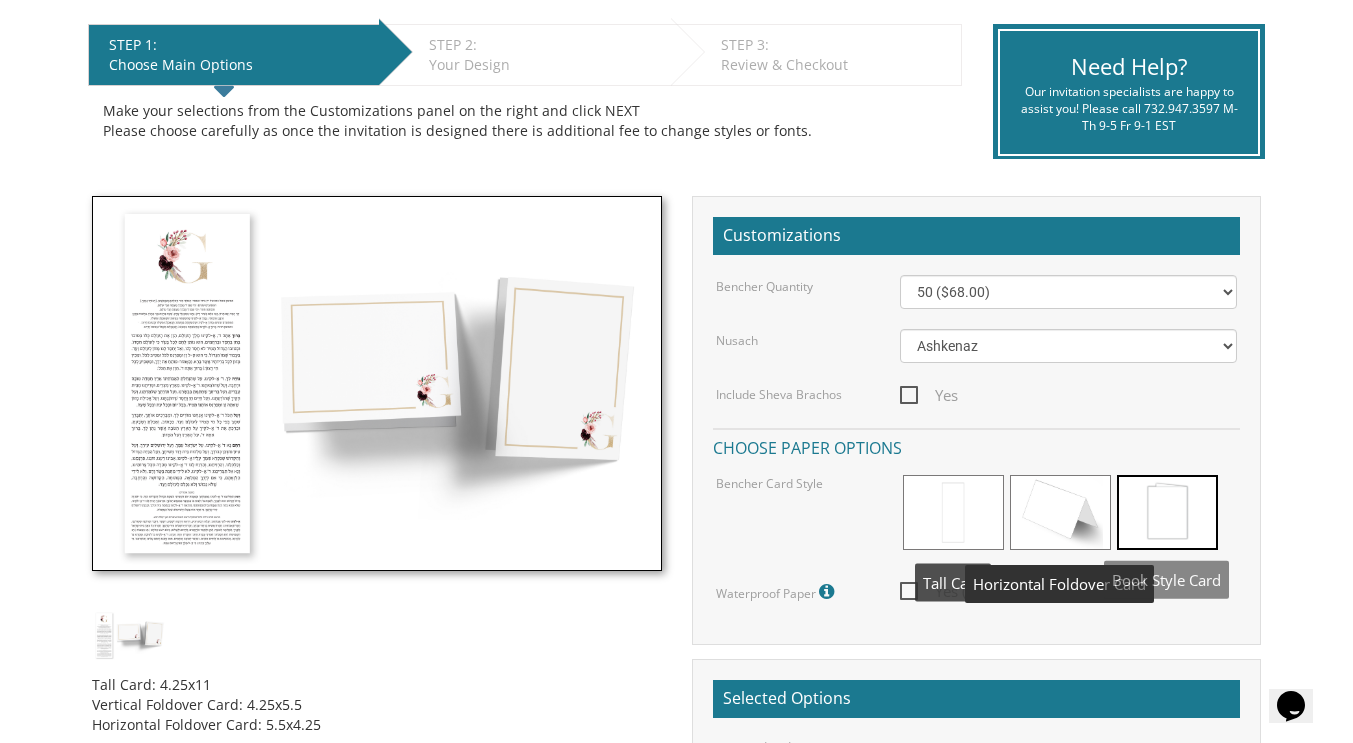 click at bounding box center (953, 512) 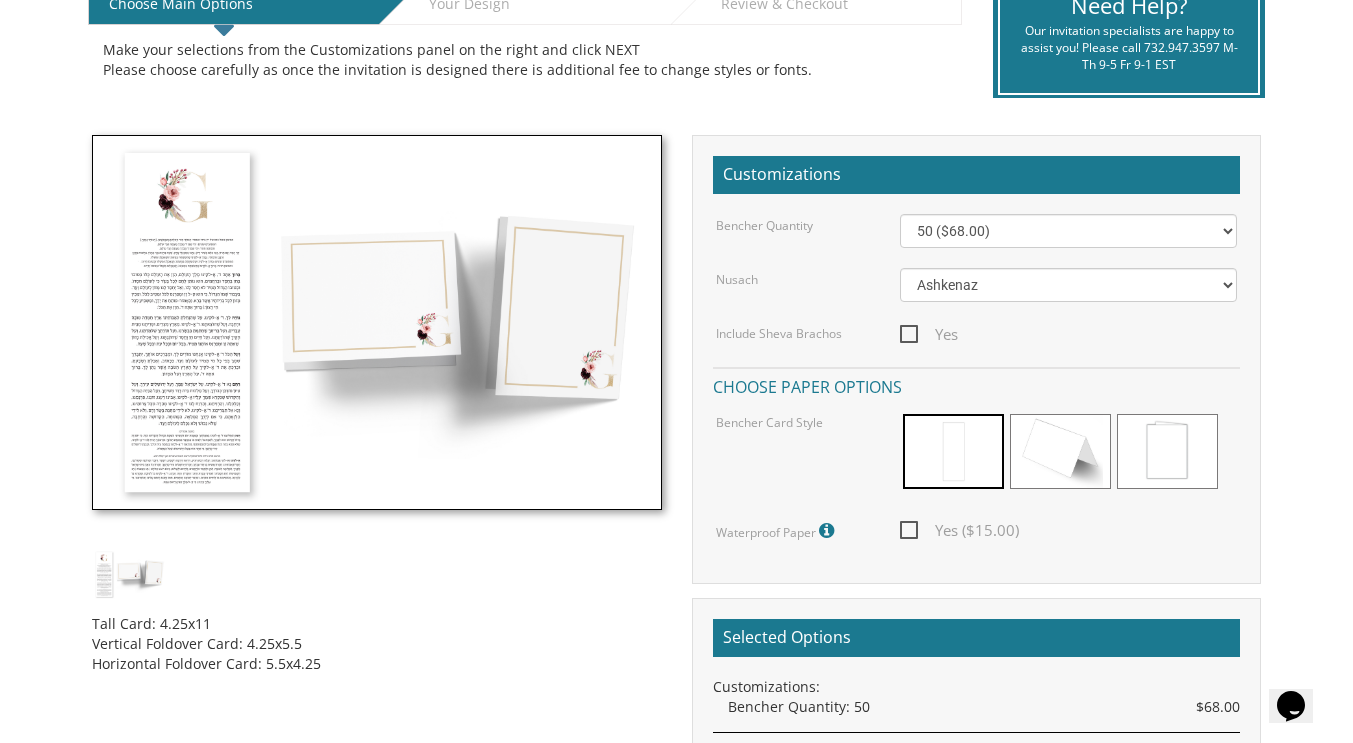 scroll, scrollTop: 500, scrollLeft: 0, axis: vertical 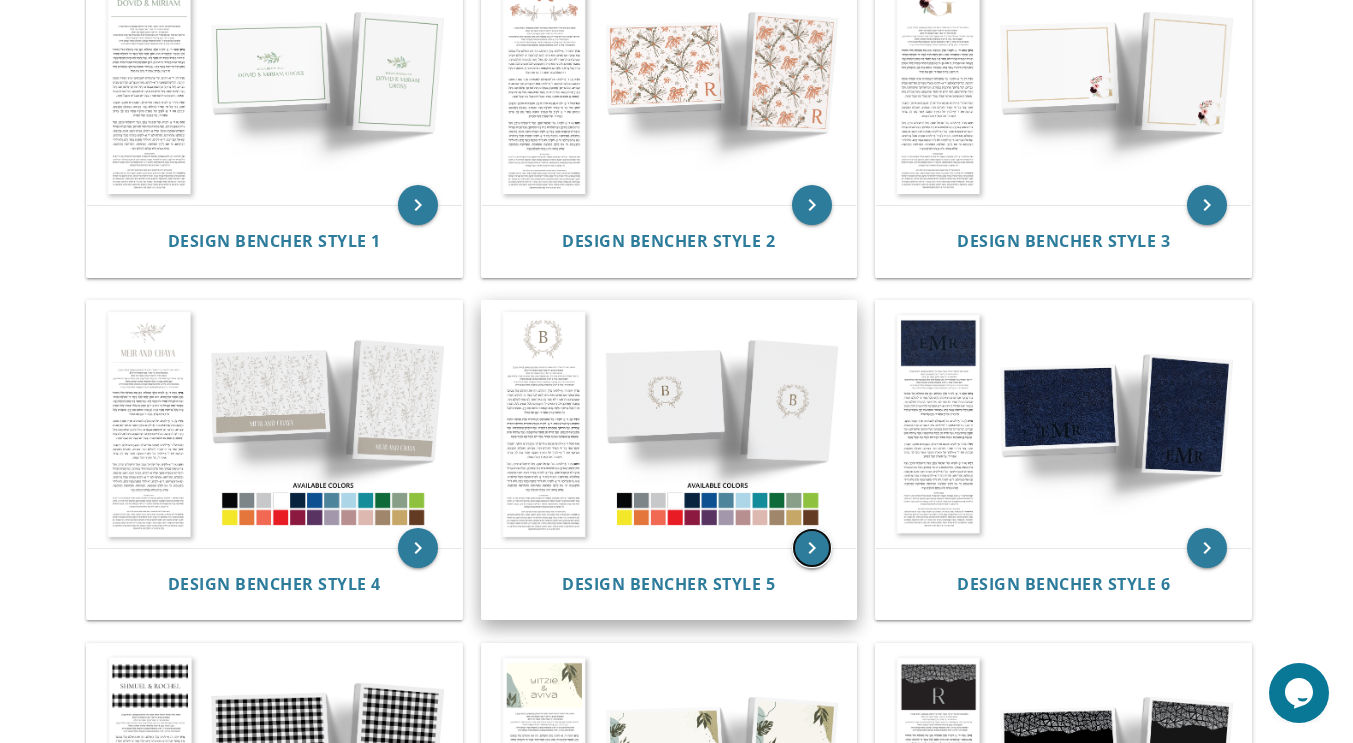 click on "keyboard_arrow_right" at bounding box center (812, 548) 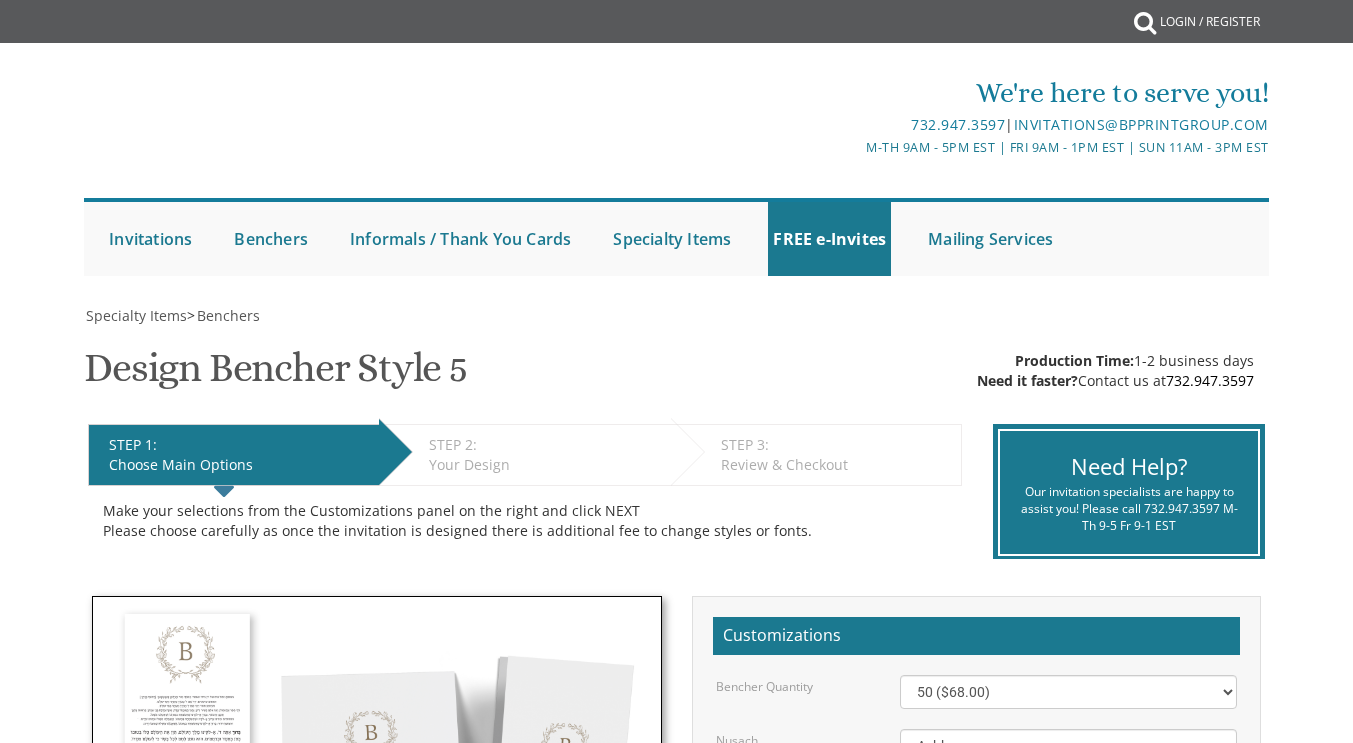 scroll, scrollTop: 0, scrollLeft: 0, axis: both 